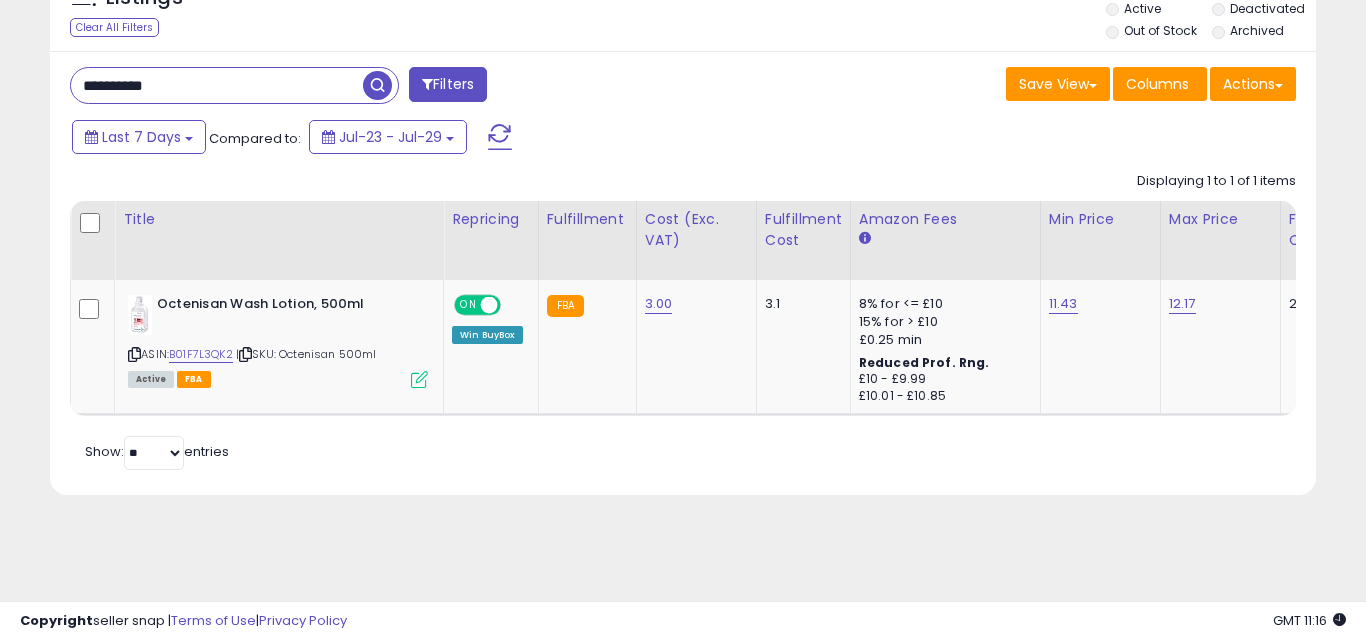 click on "Retrieving listings data.." at bounding box center (0, 0) 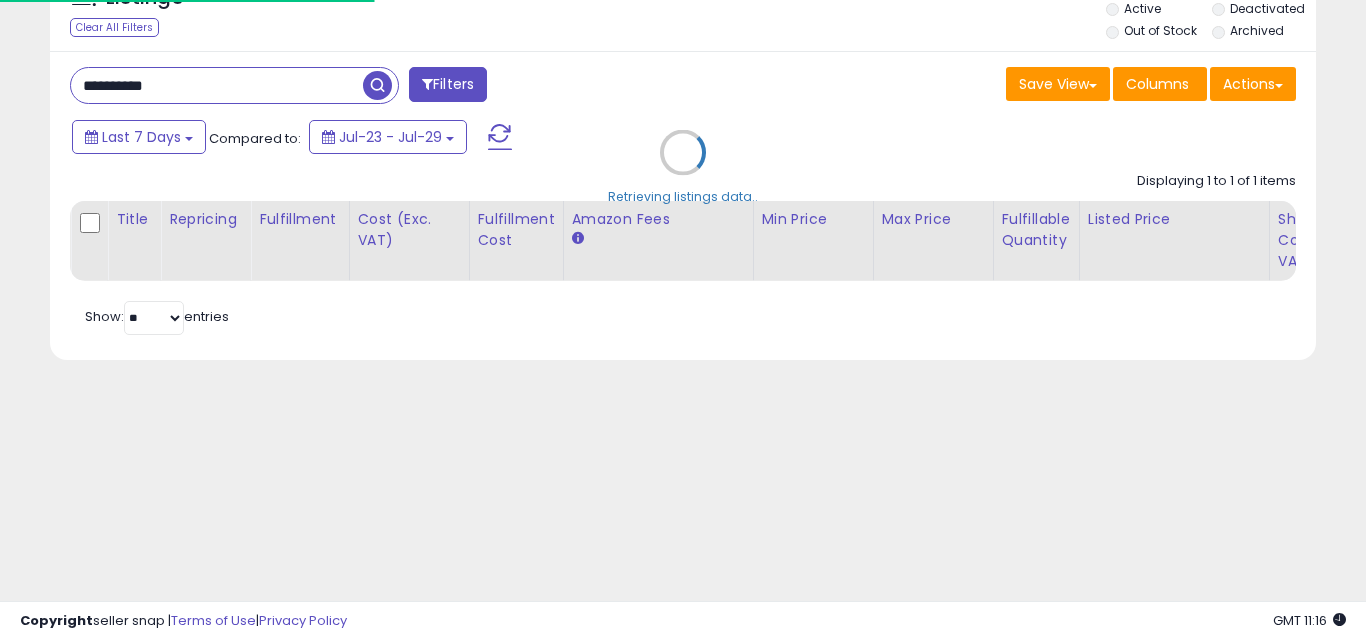 scroll, scrollTop: 254, scrollLeft: 0, axis: vertical 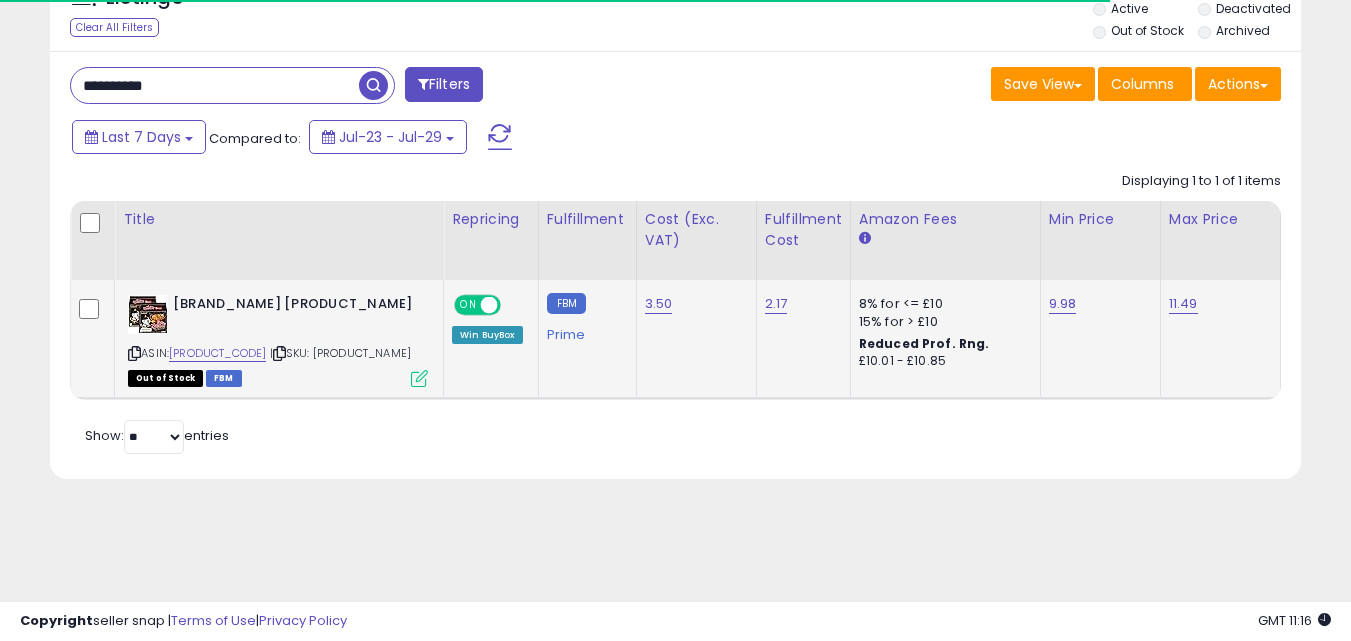 click at bounding box center (419, 378) 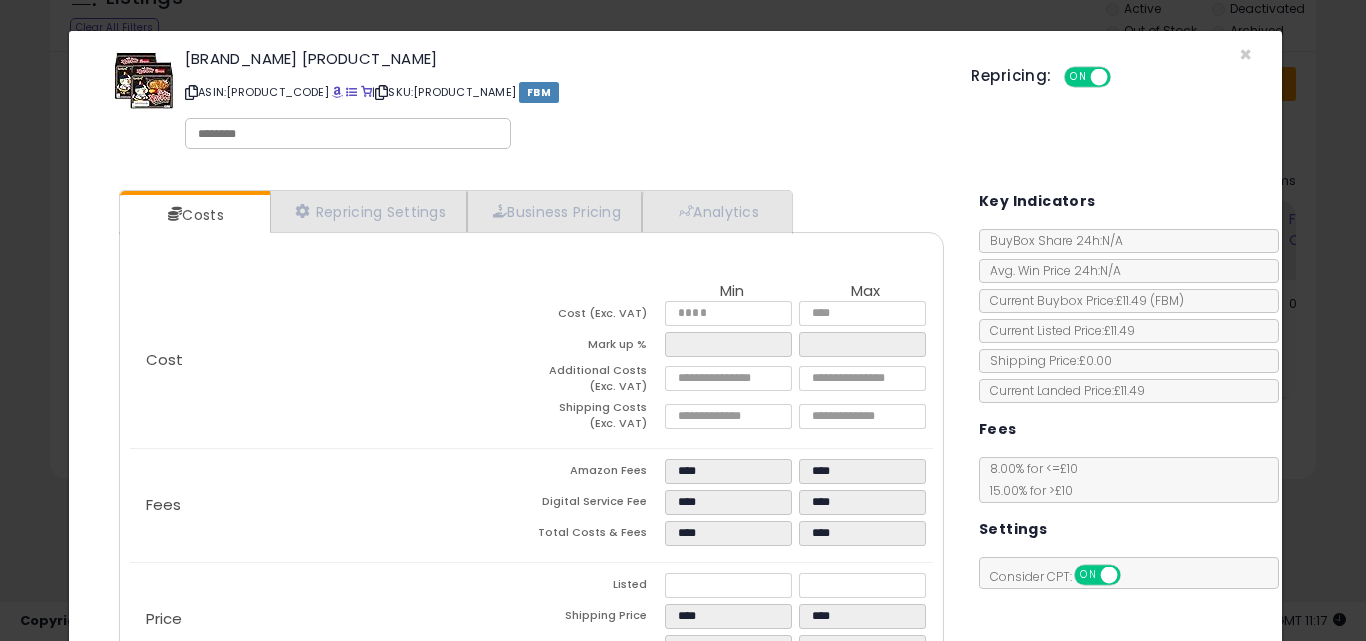 scroll, scrollTop: 292, scrollLeft: 0, axis: vertical 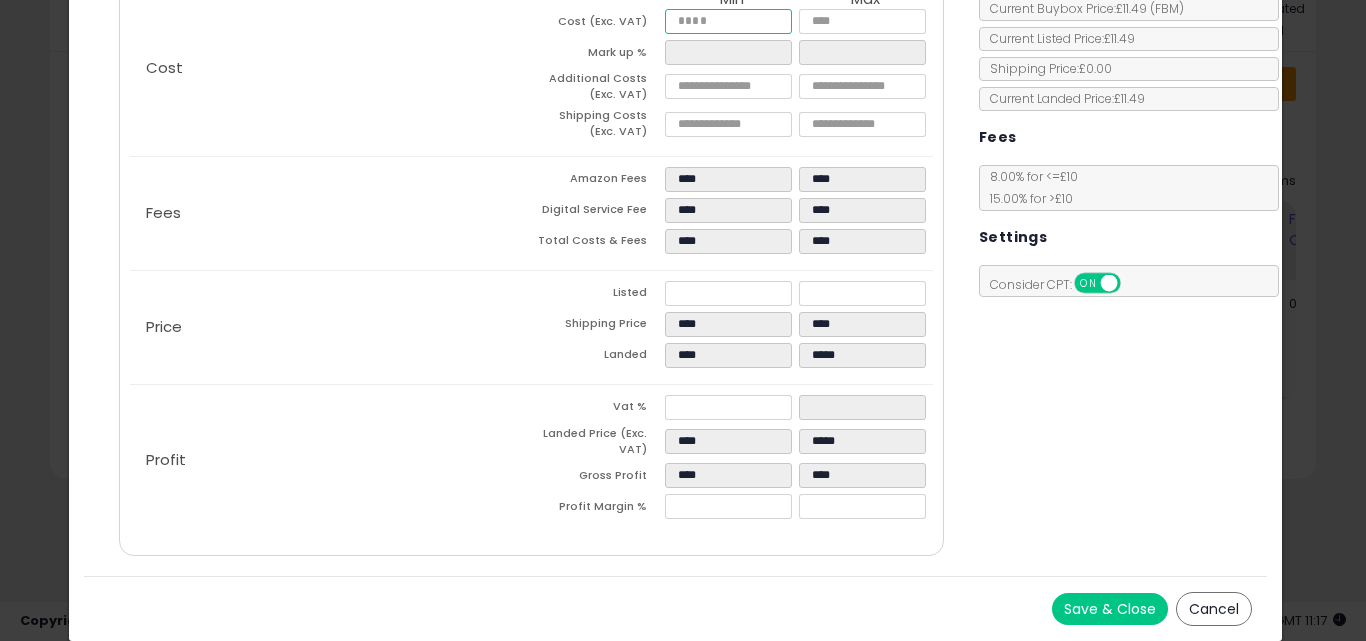 click on "****" at bounding box center (728, 21) 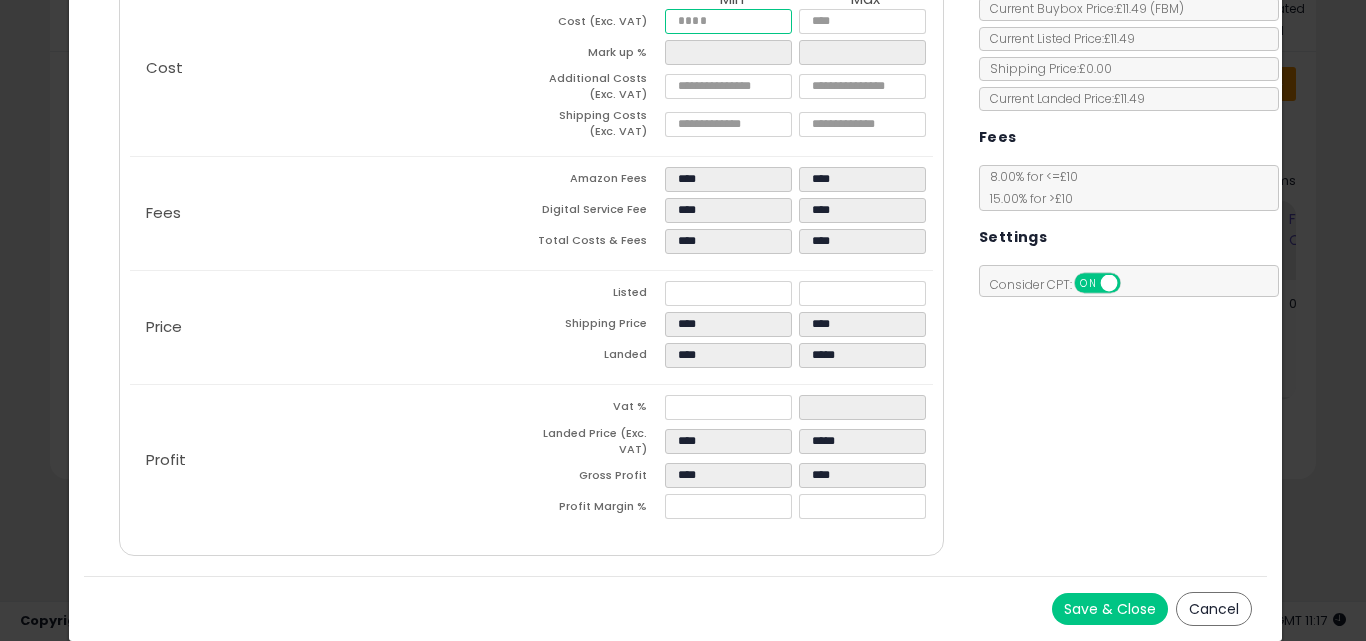 type on "*" 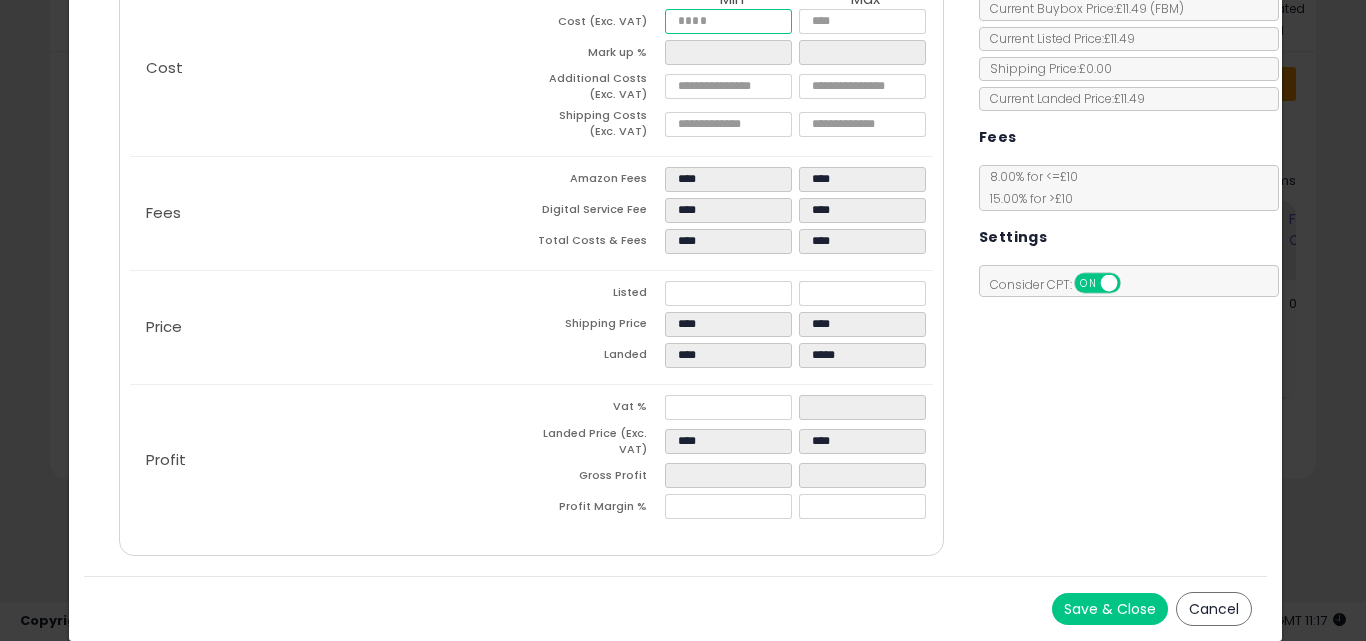type on "*" 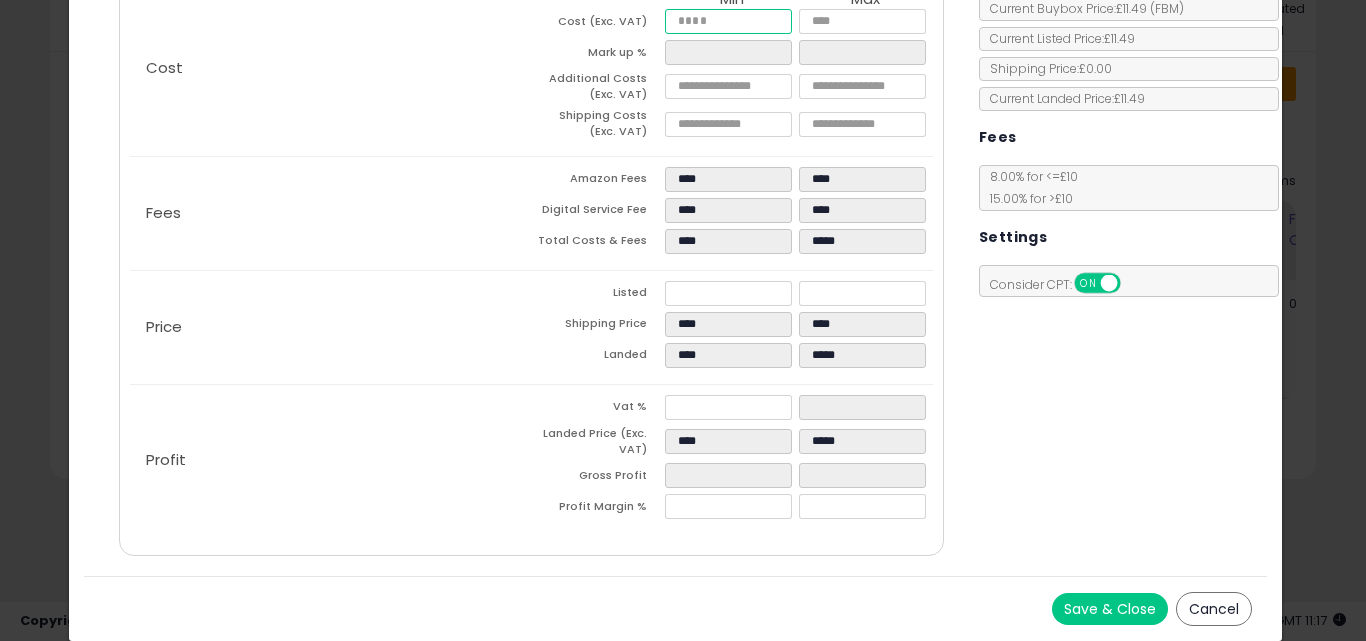 type on "***" 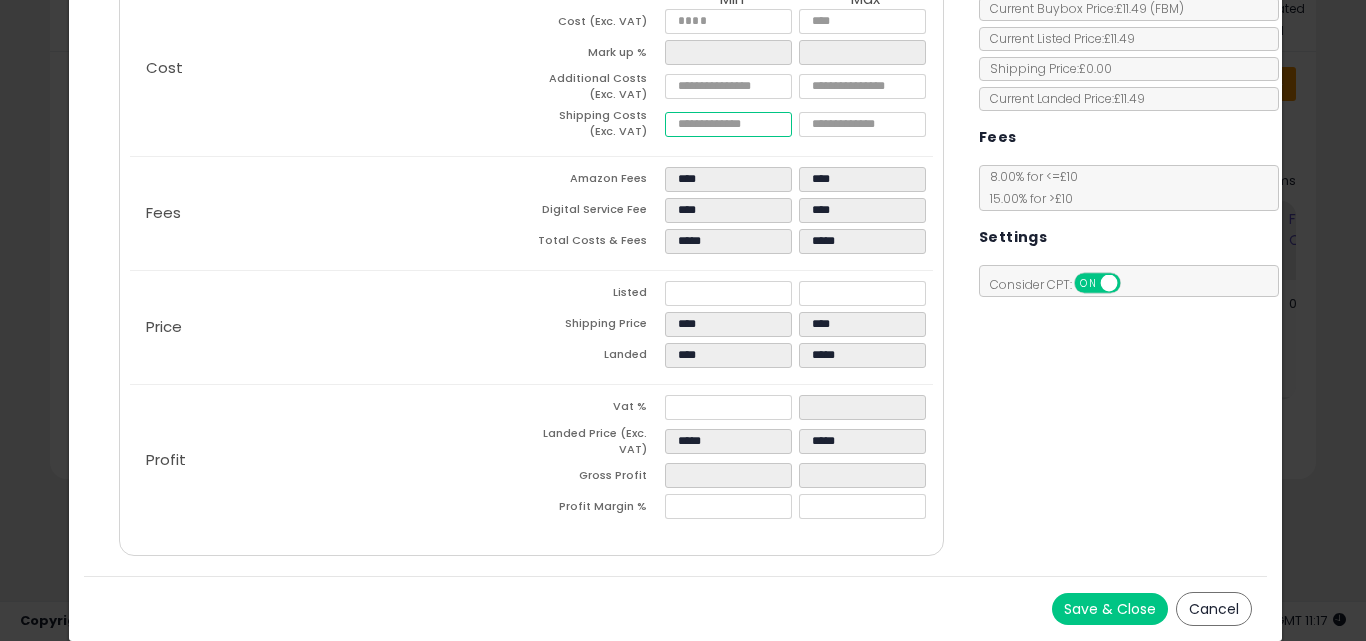 type on "****" 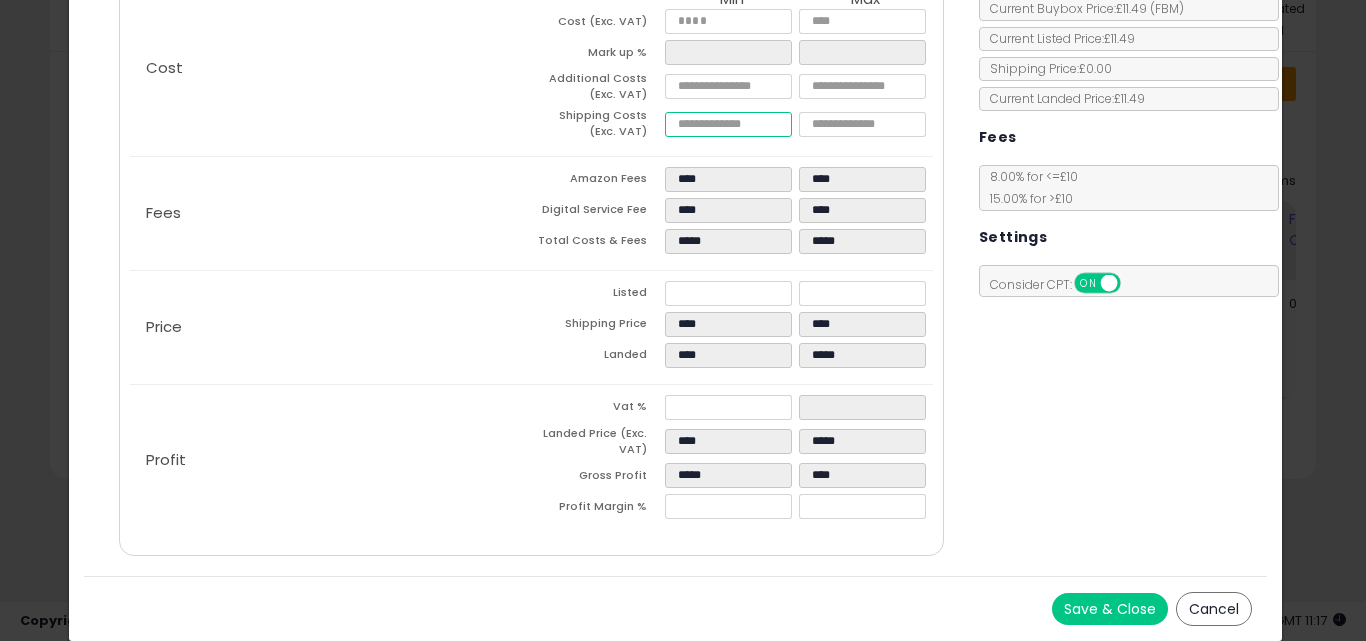 click on "****" at bounding box center (728, 124) 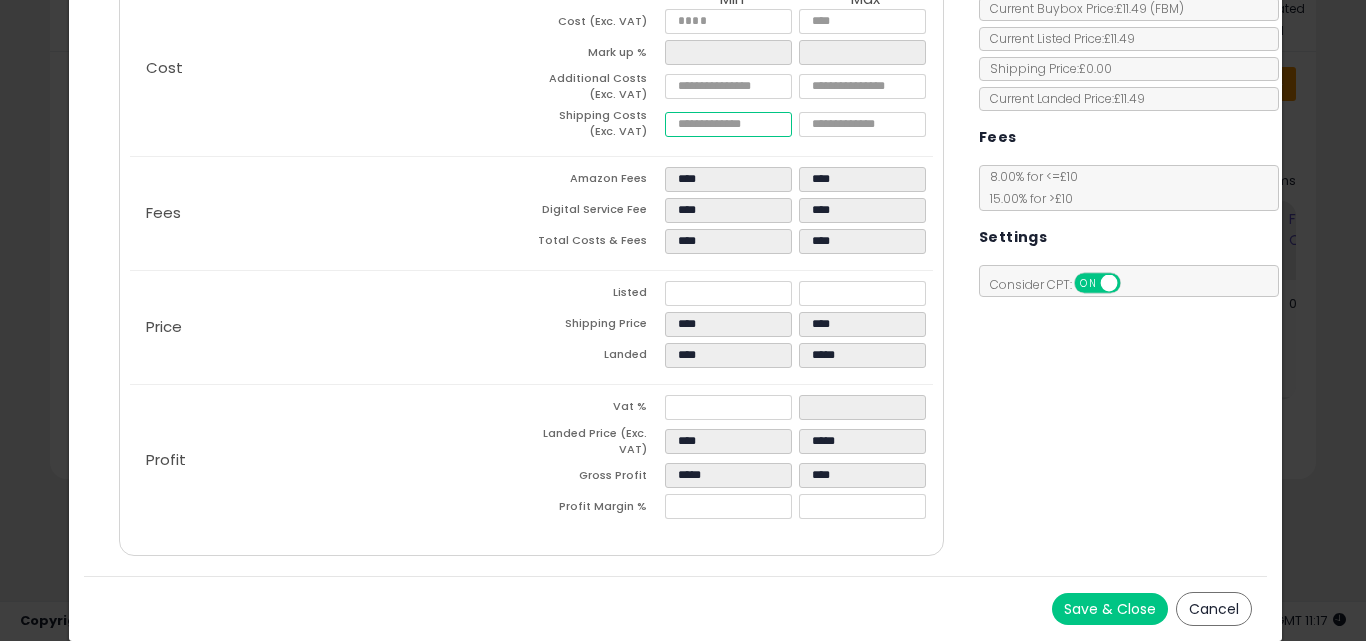 type on "***" 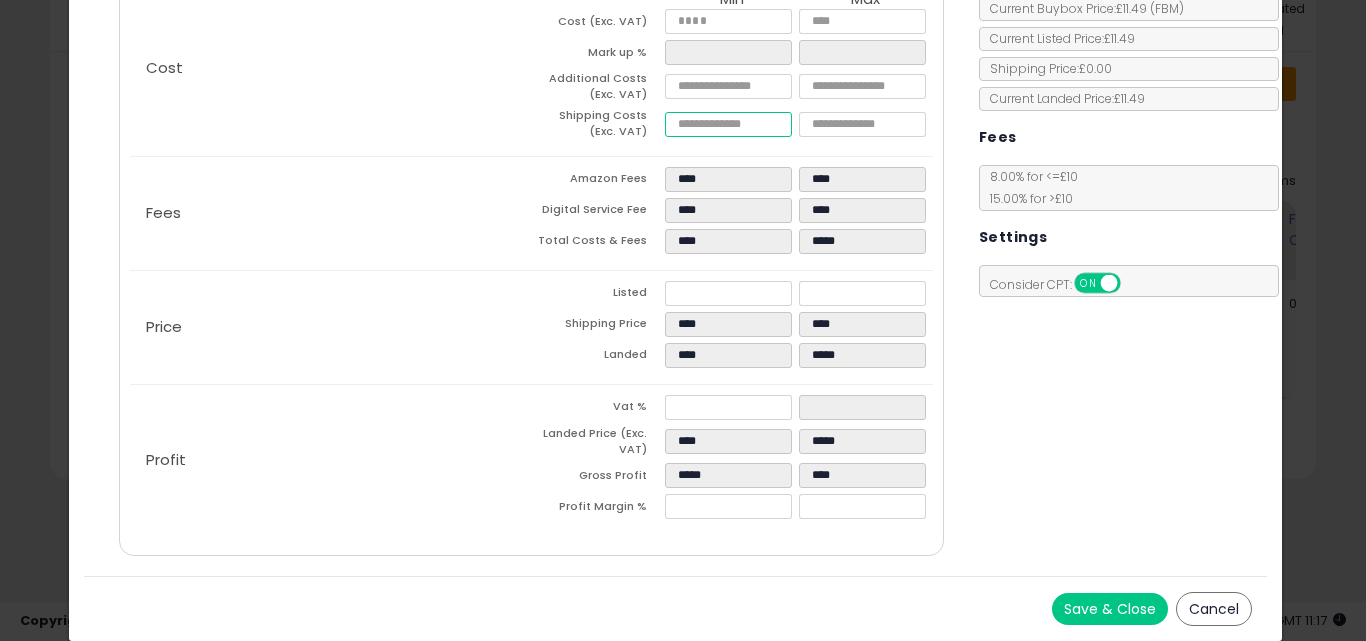 type on "****" 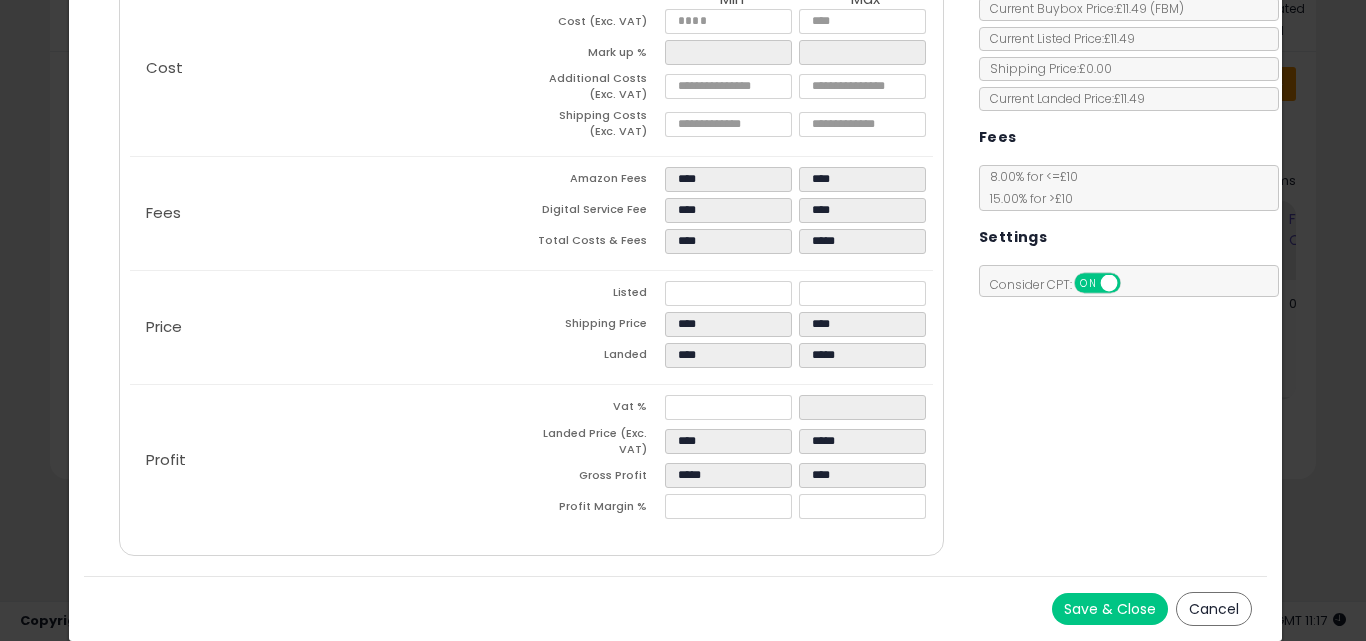 type on "****" 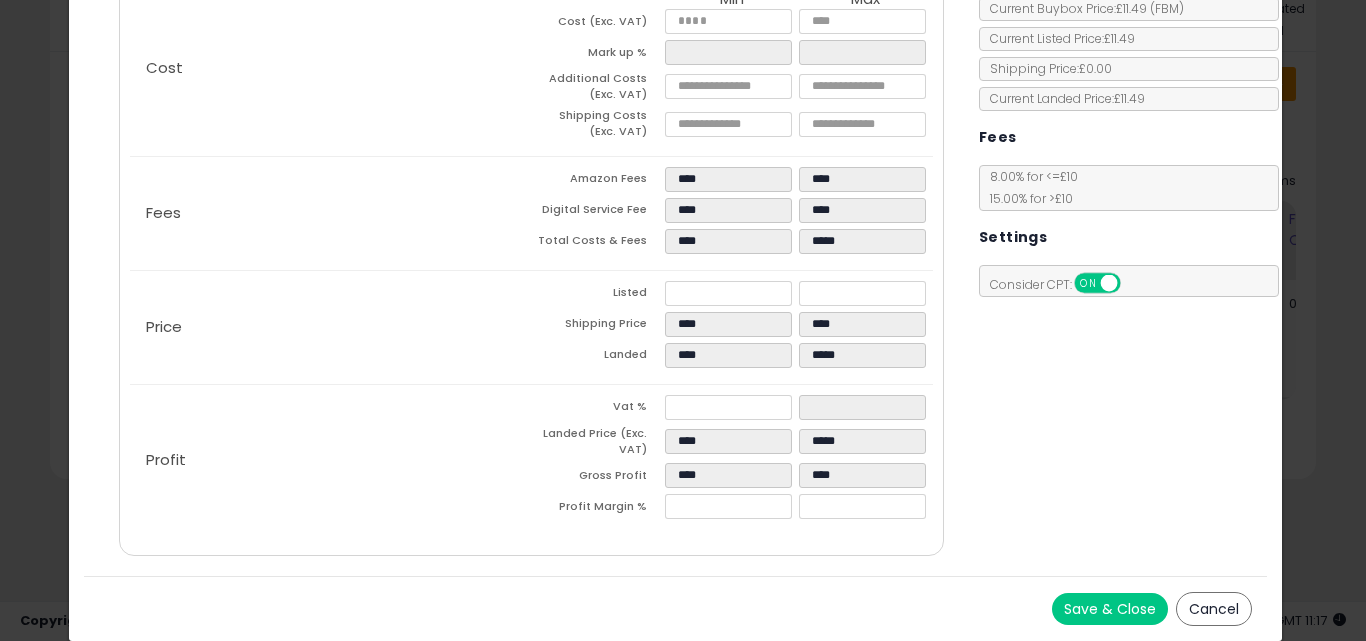 click on "Fees
Amazon Fees
****
****
Digital Service Fee
****
****
Total Costs & Fees
****
*****" 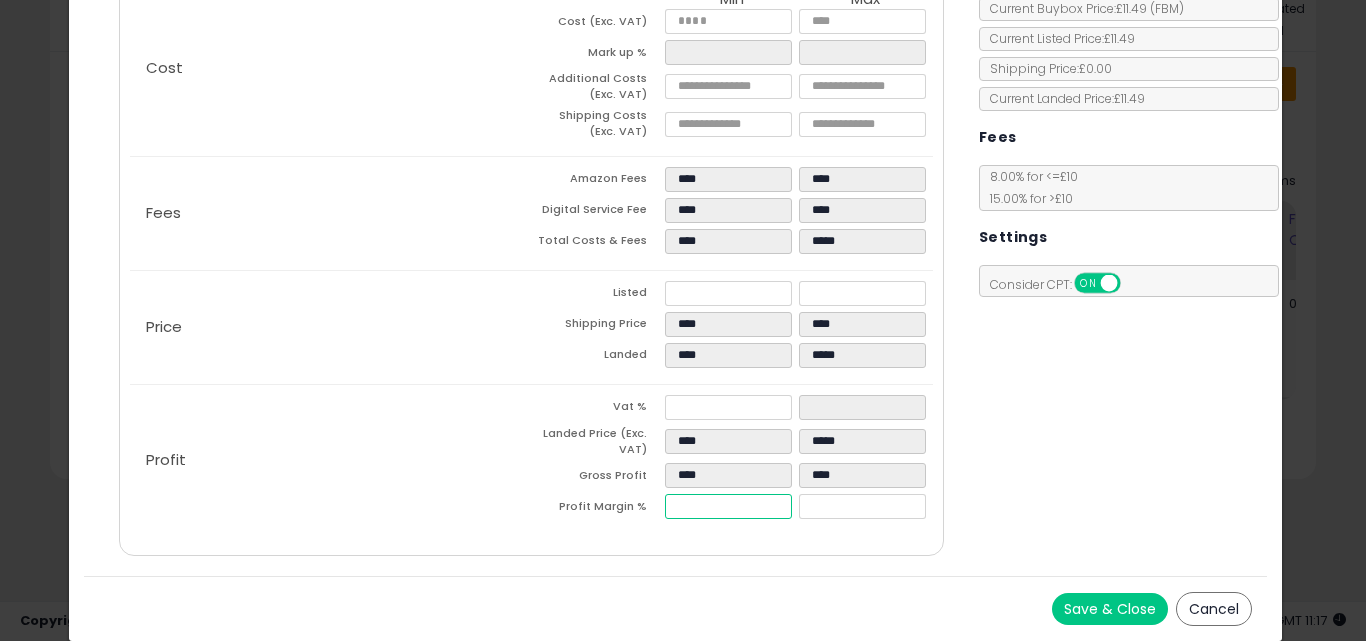 click on "****" at bounding box center (728, 506) 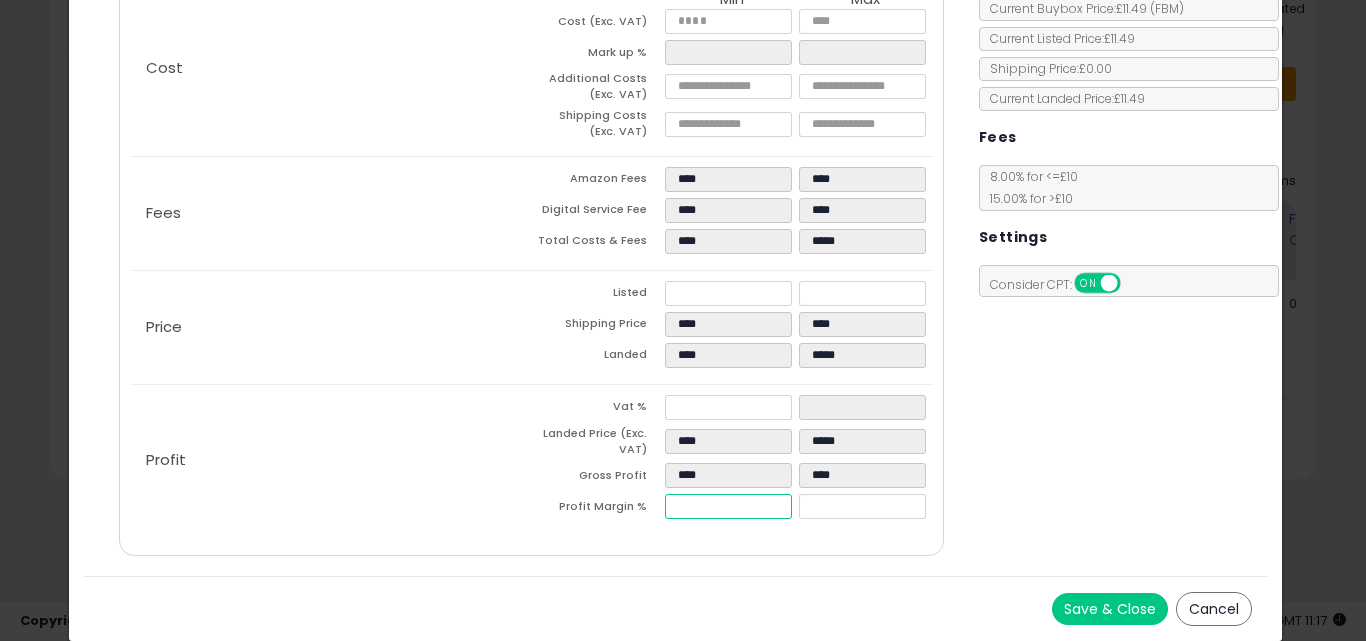 type on "**" 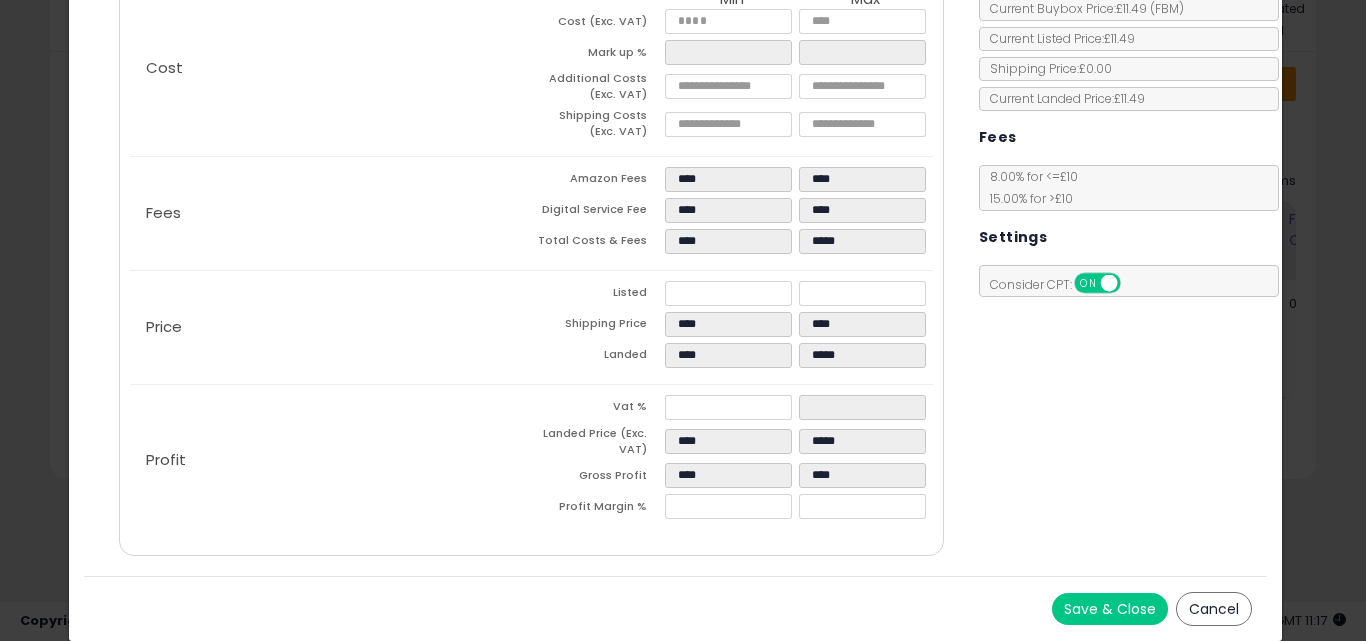type on "*****" 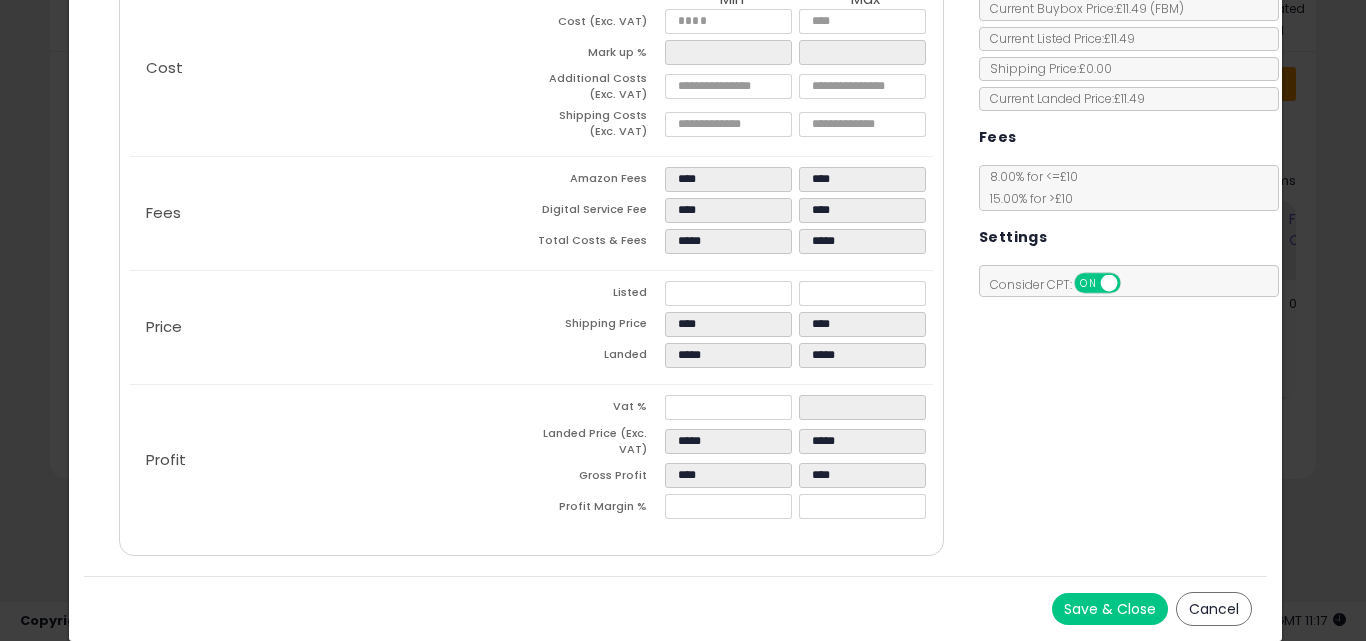 click on "Save & Close
Cancel" at bounding box center [676, 608] 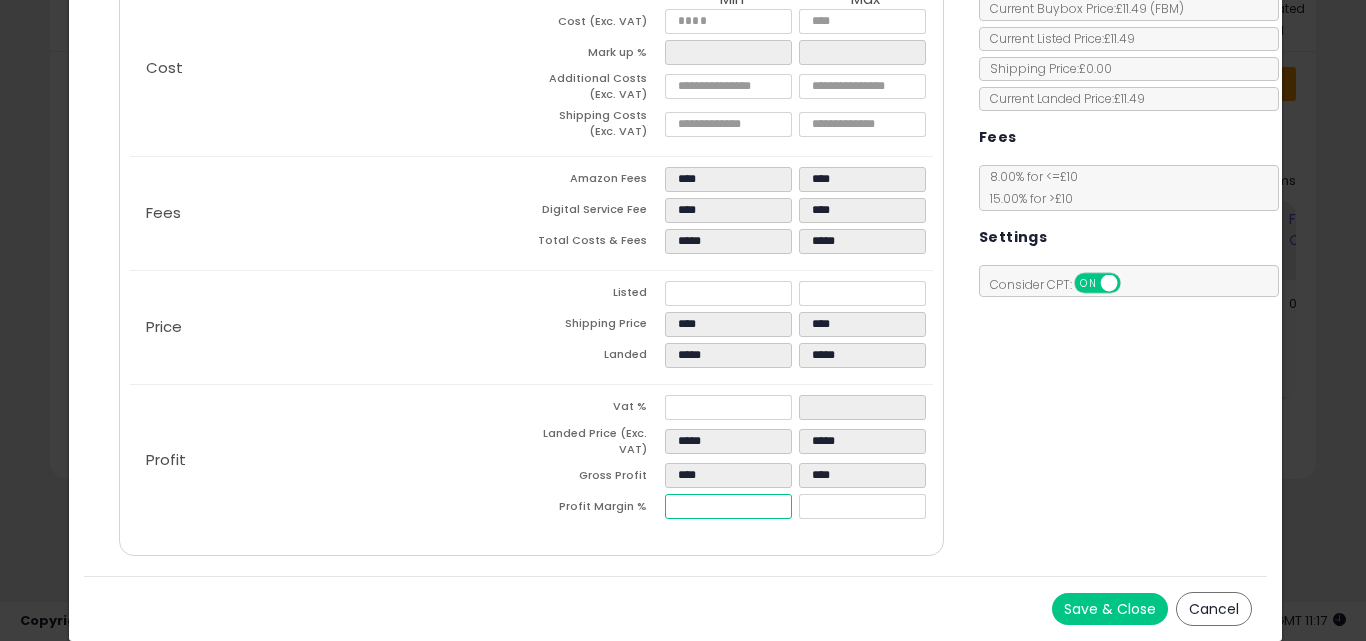 click on "*****" at bounding box center (728, 506) 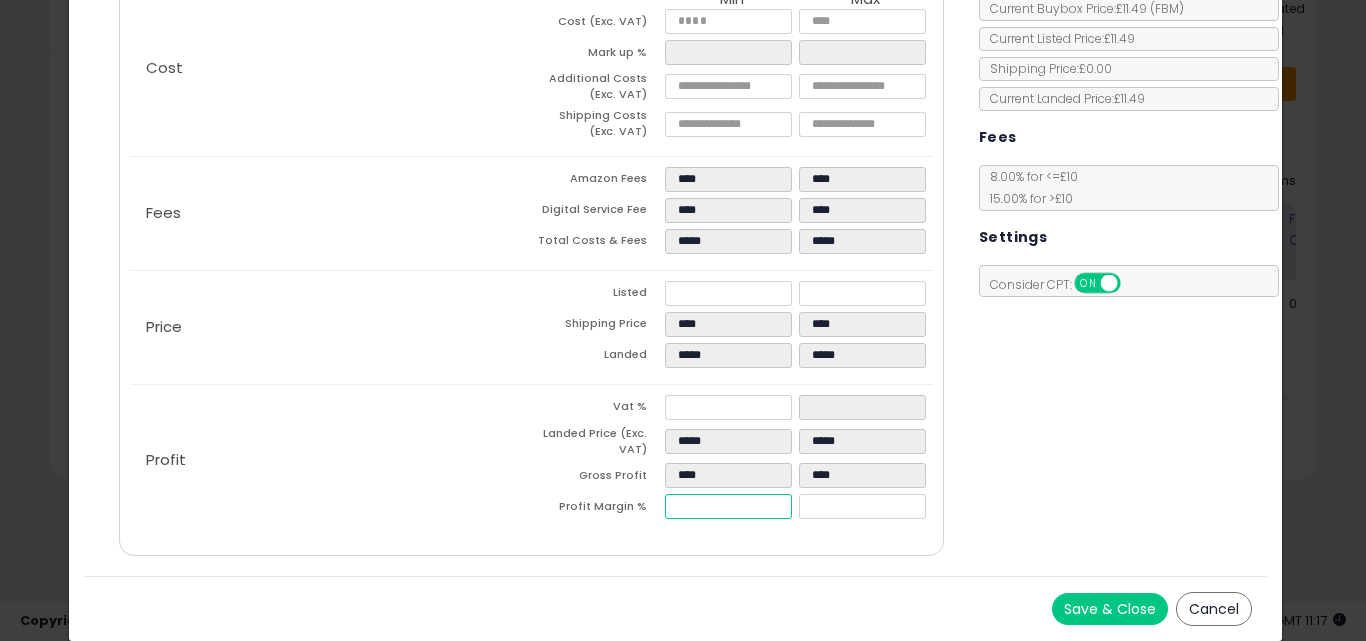 type on "**" 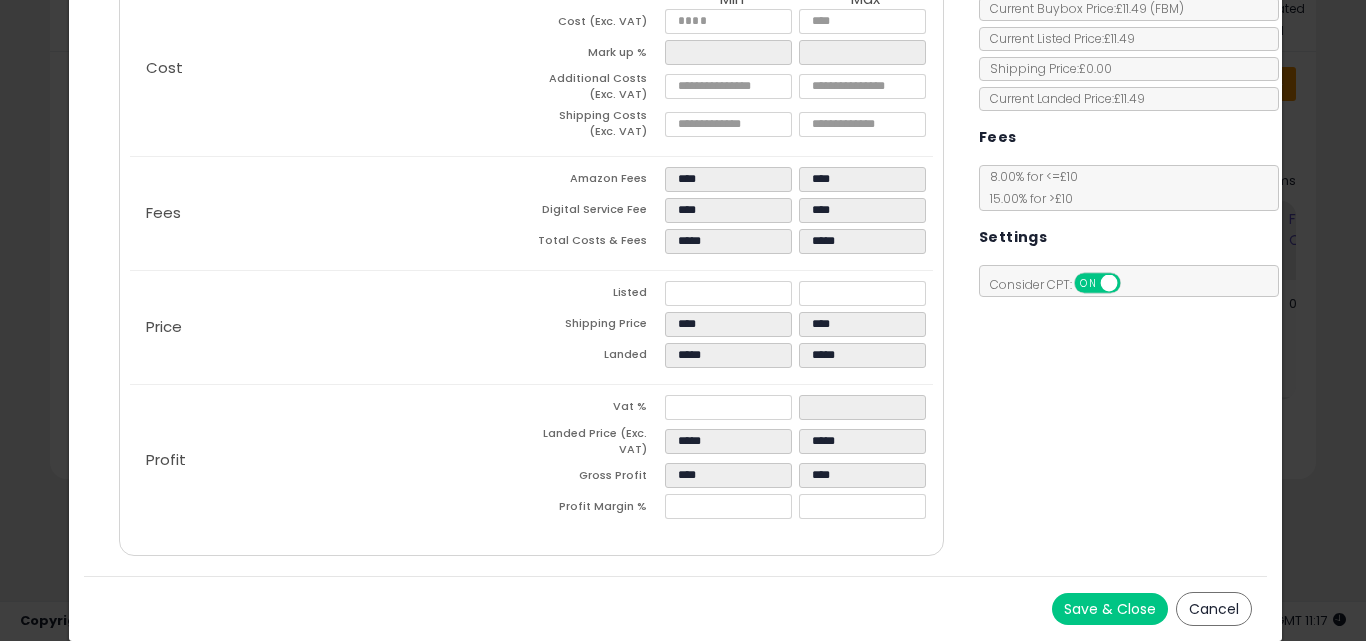 type on "*****" 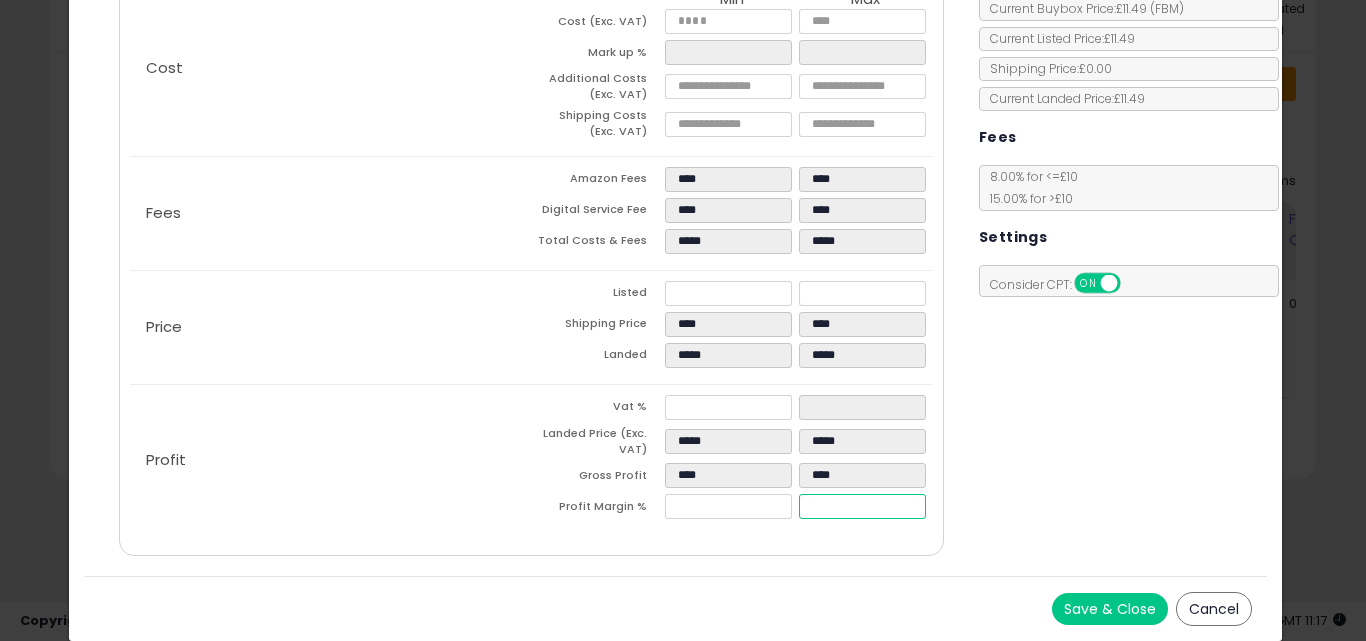 click on "****" at bounding box center [862, 506] 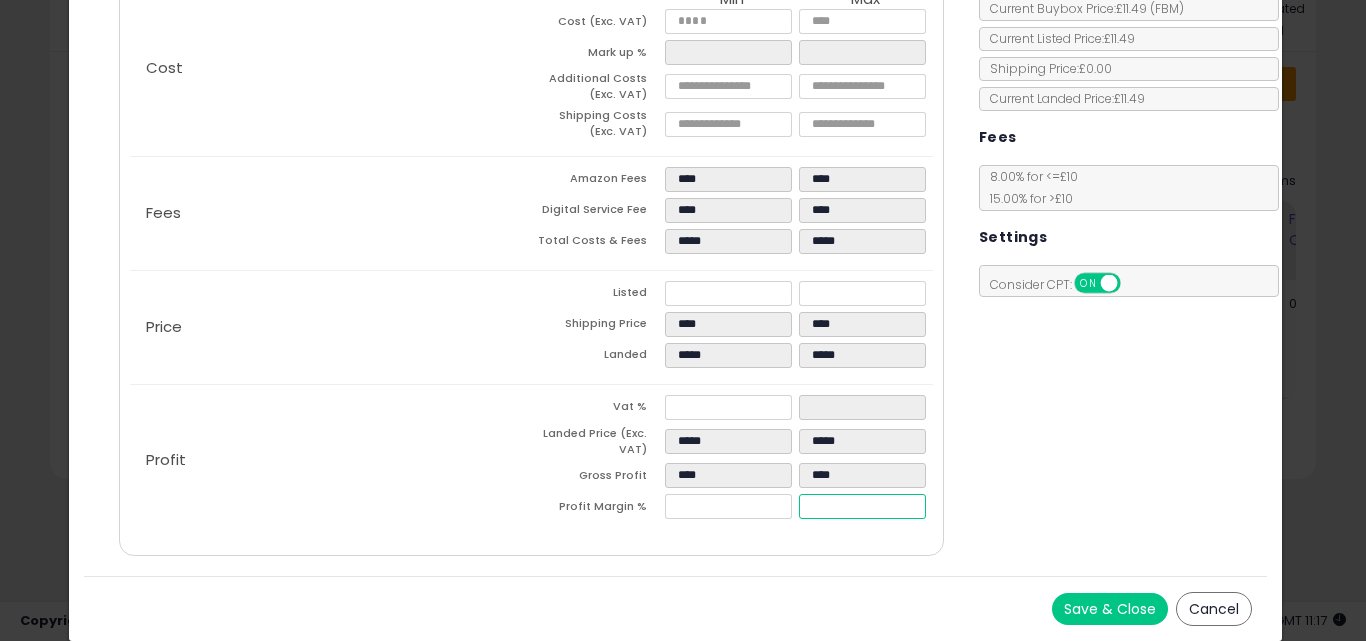 type on "**" 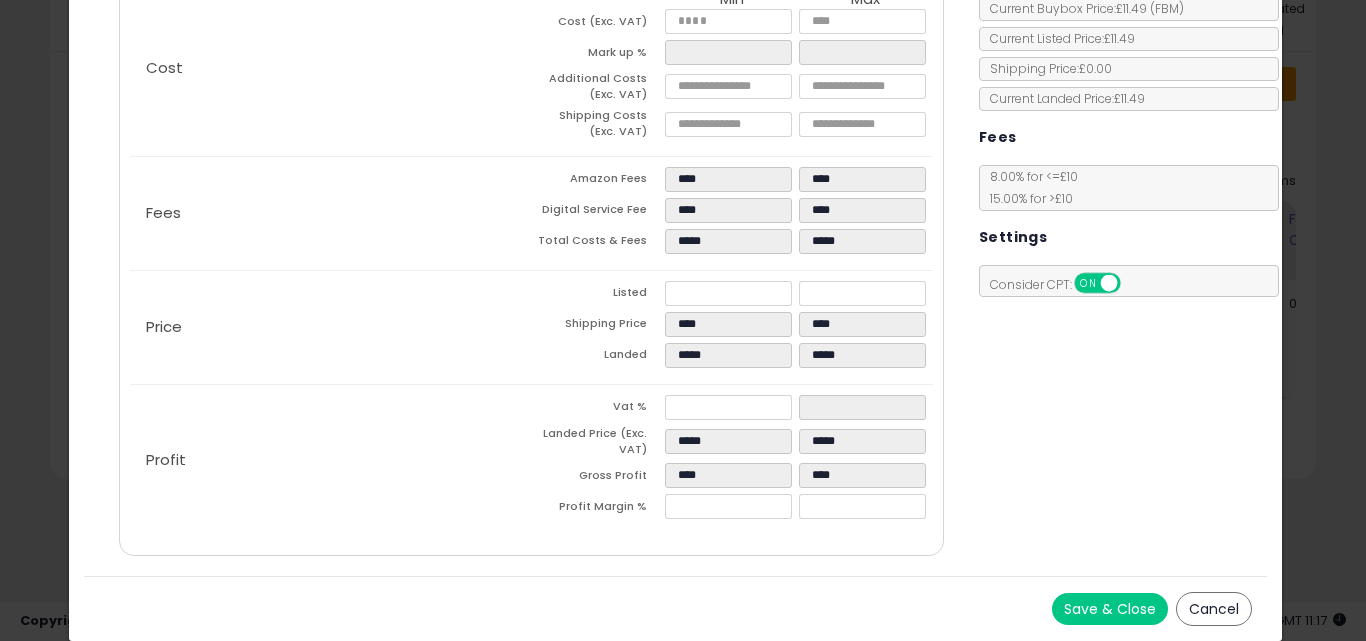 type on "*****" 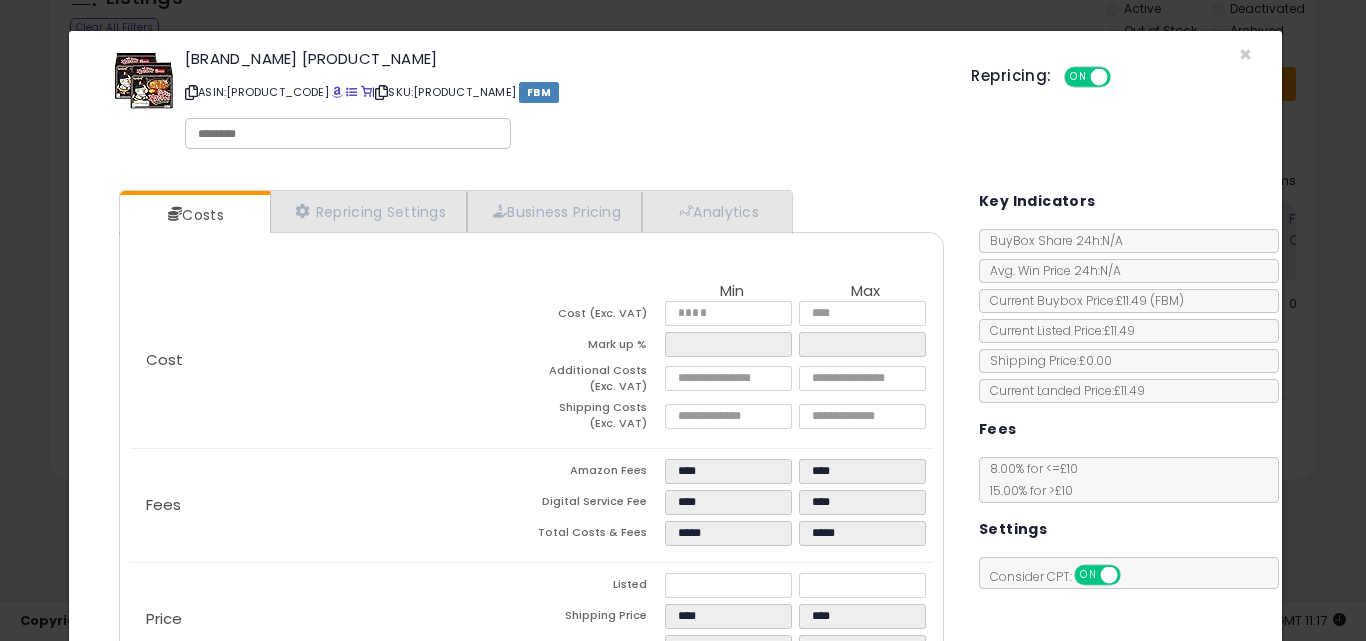scroll, scrollTop: 292, scrollLeft: 0, axis: vertical 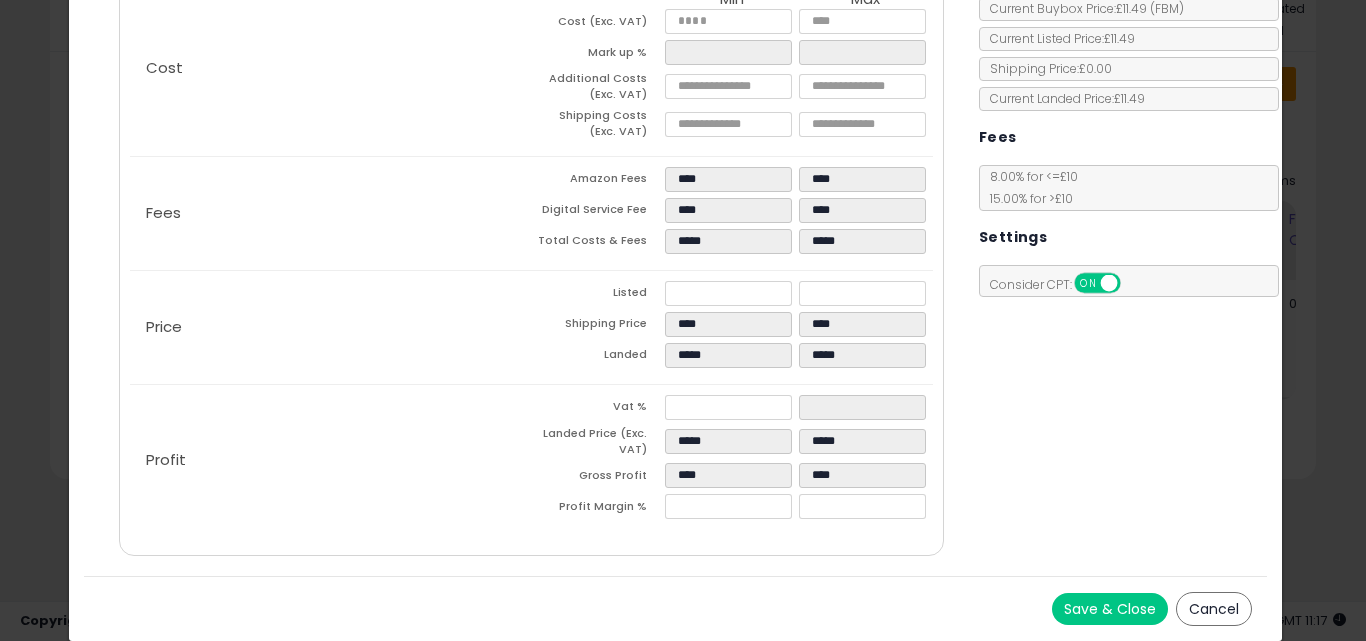 click on "Save & Close" at bounding box center [1110, 609] 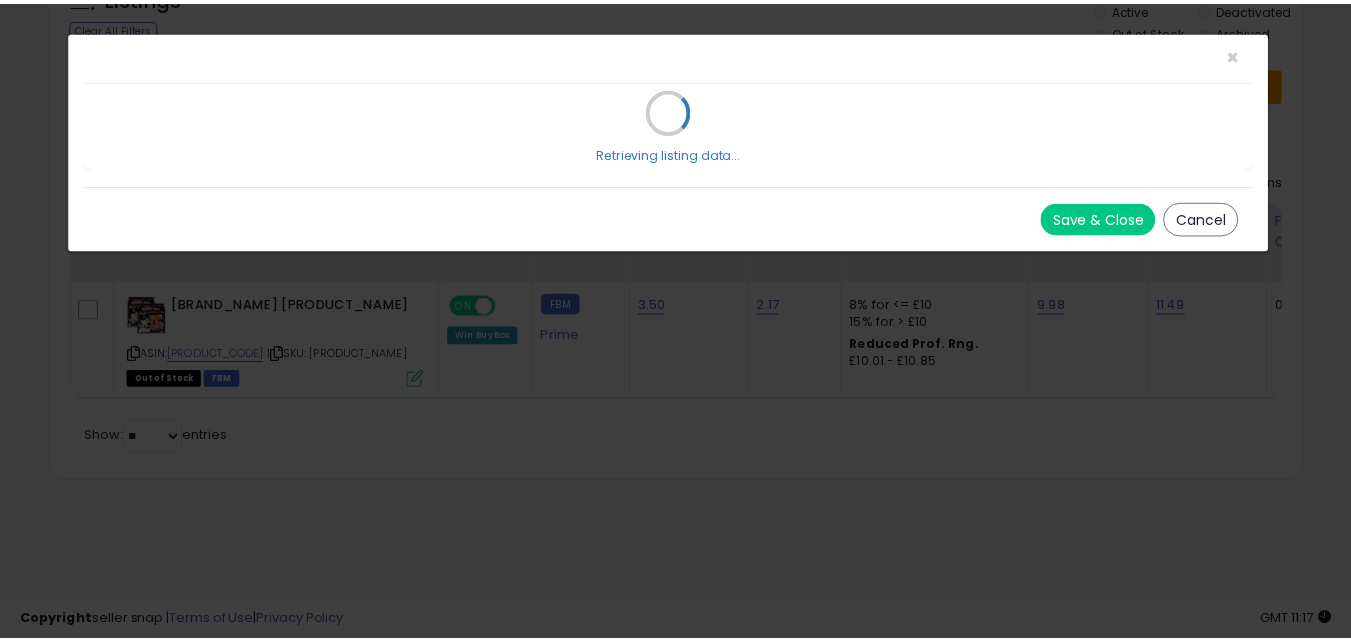 scroll, scrollTop: 0, scrollLeft: 0, axis: both 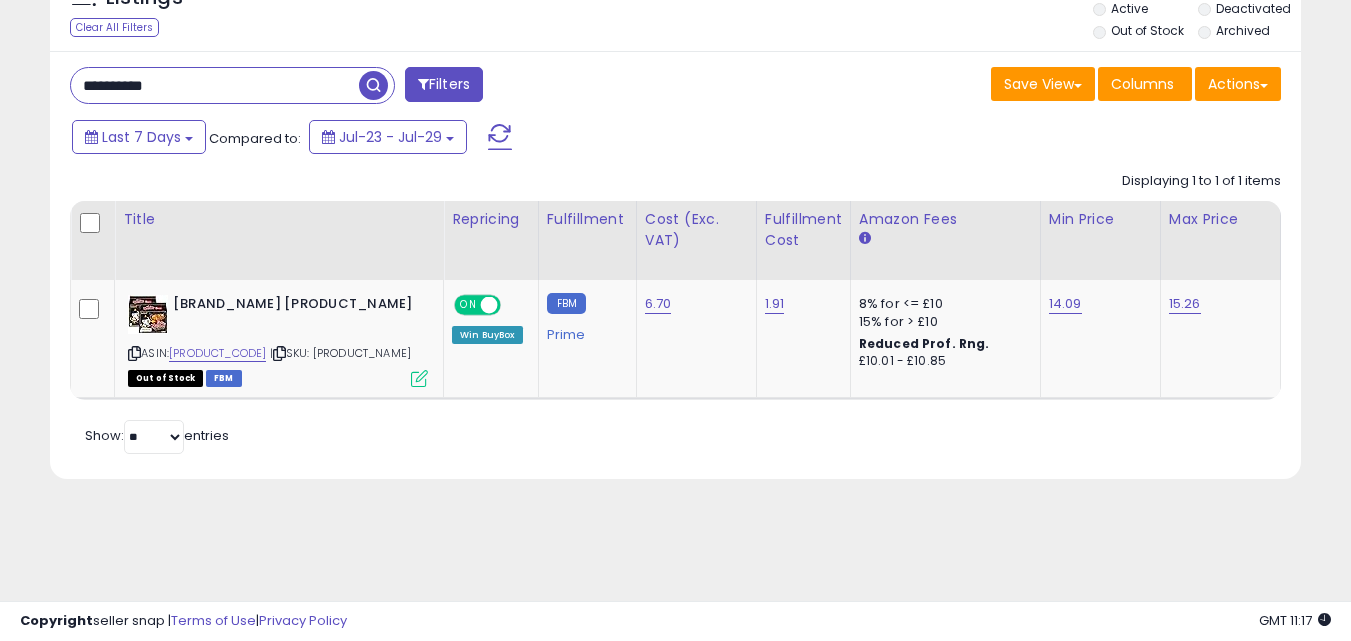 click on "**********" at bounding box center (215, 85) 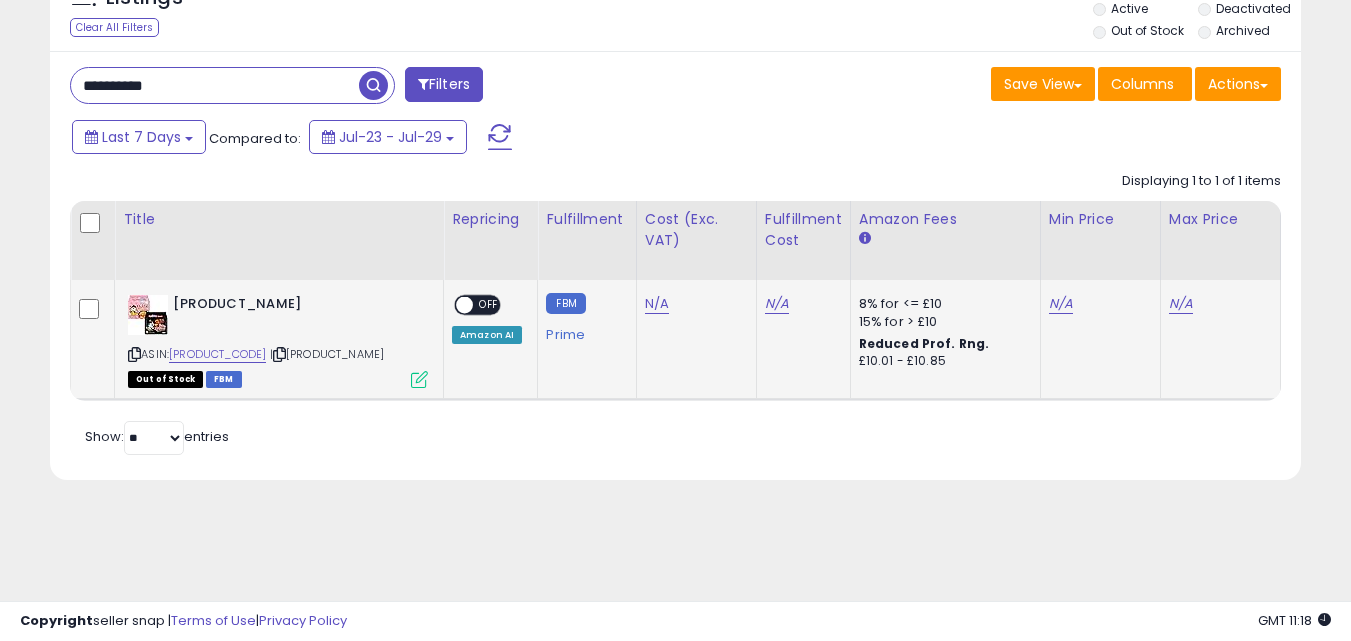 click at bounding box center [419, 379] 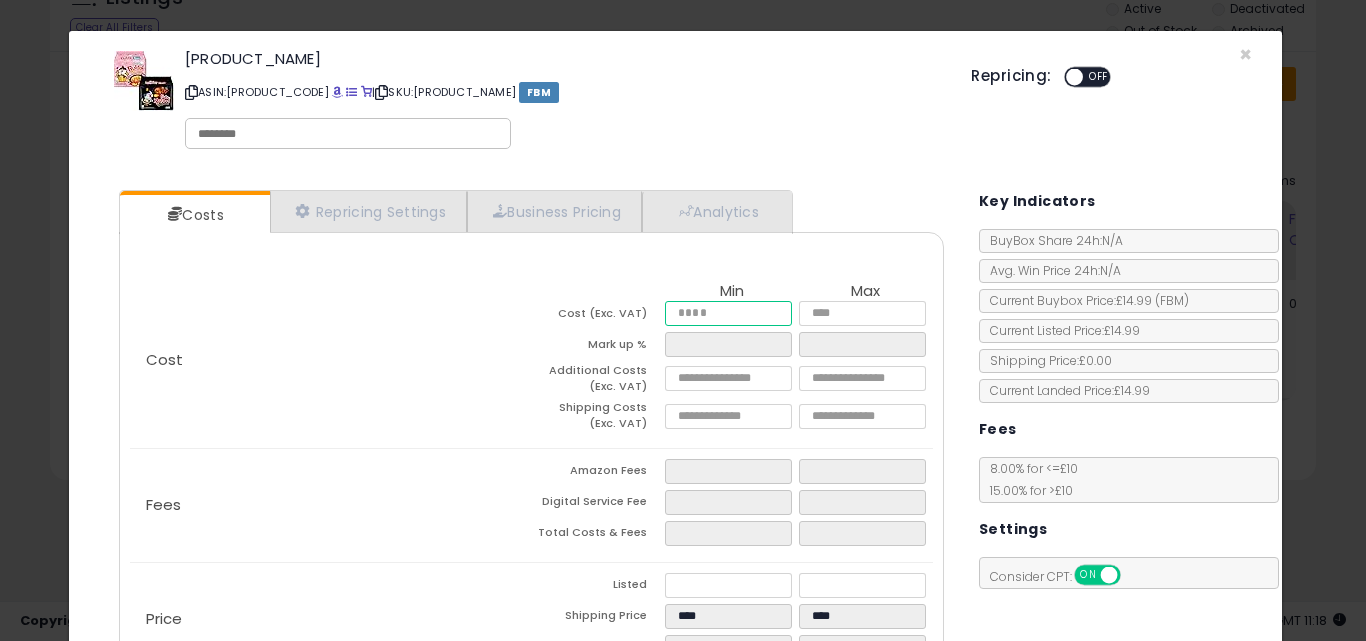 click at bounding box center (728, 313) 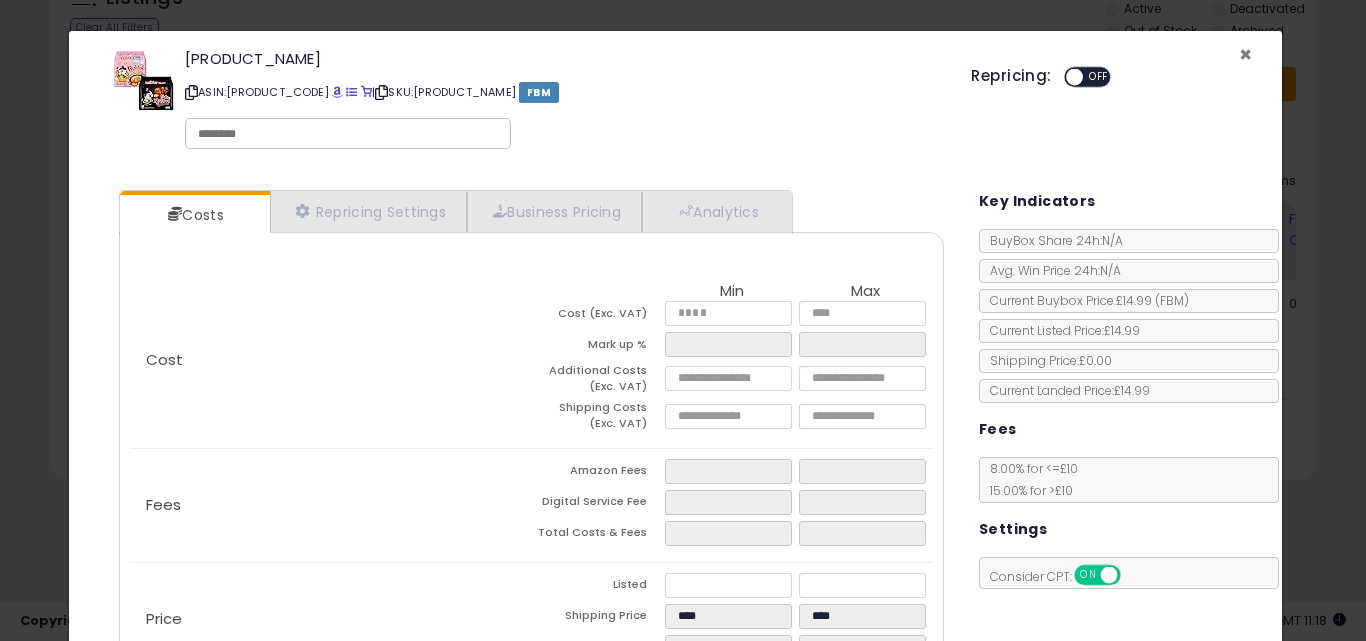 click on "×" at bounding box center [1245, 54] 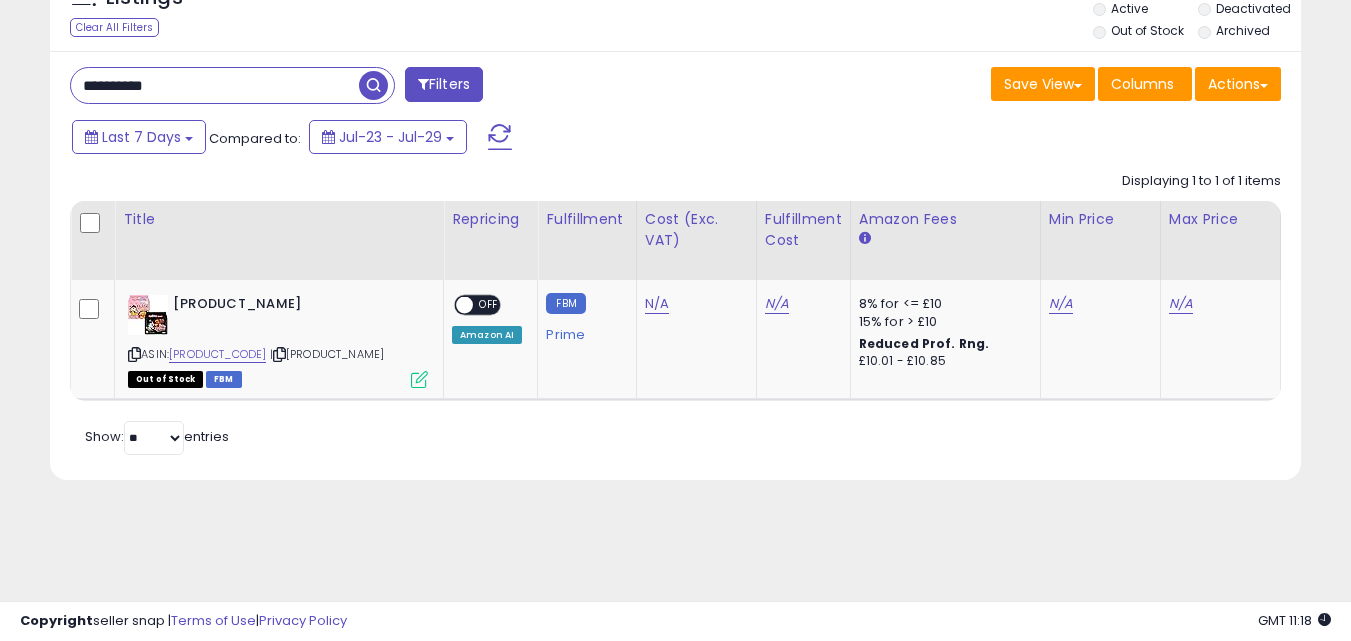 click on "**********" at bounding box center (215, 85) 